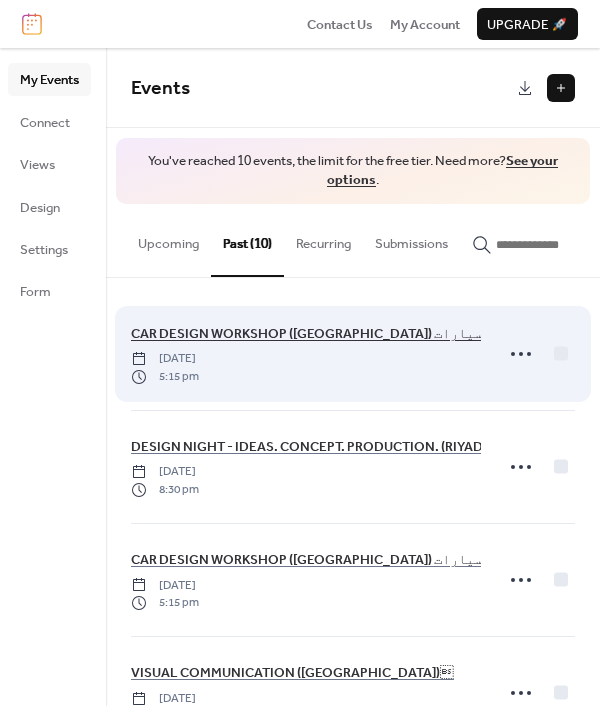 scroll, scrollTop: 0, scrollLeft: 0, axis: both 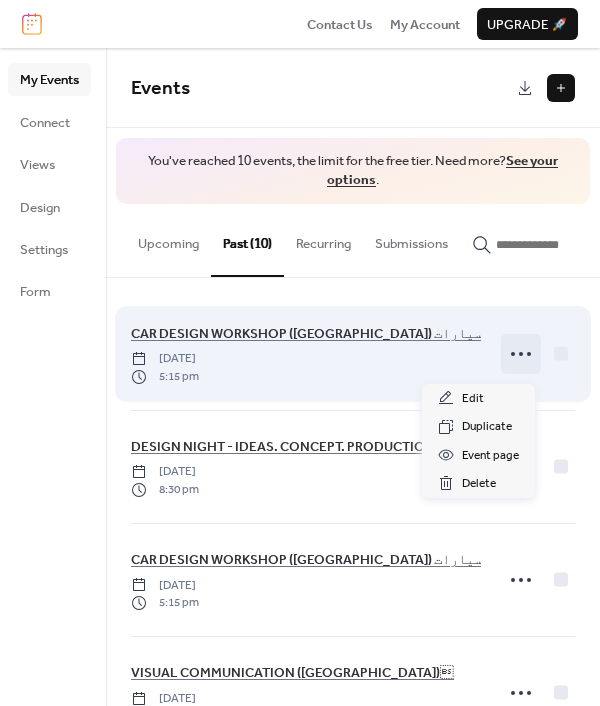 click 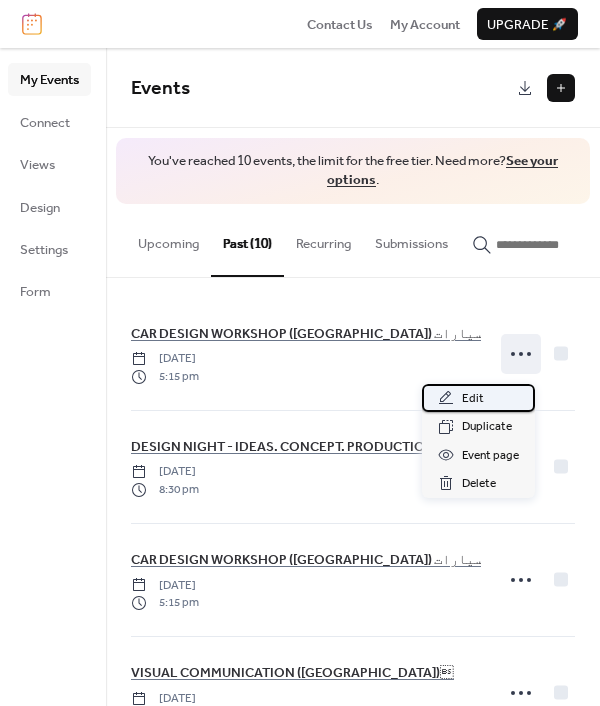 click on "Edit" at bounding box center (473, 399) 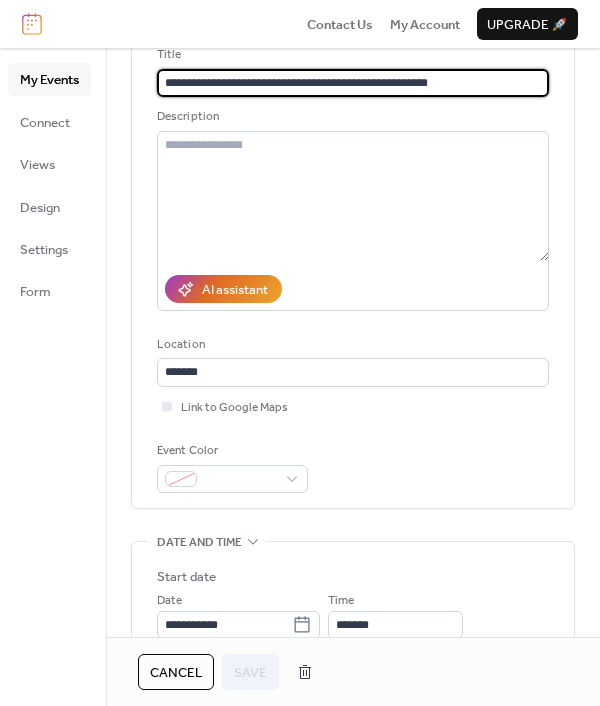 scroll, scrollTop: 156, scrollLeft: 0, axis: vertical 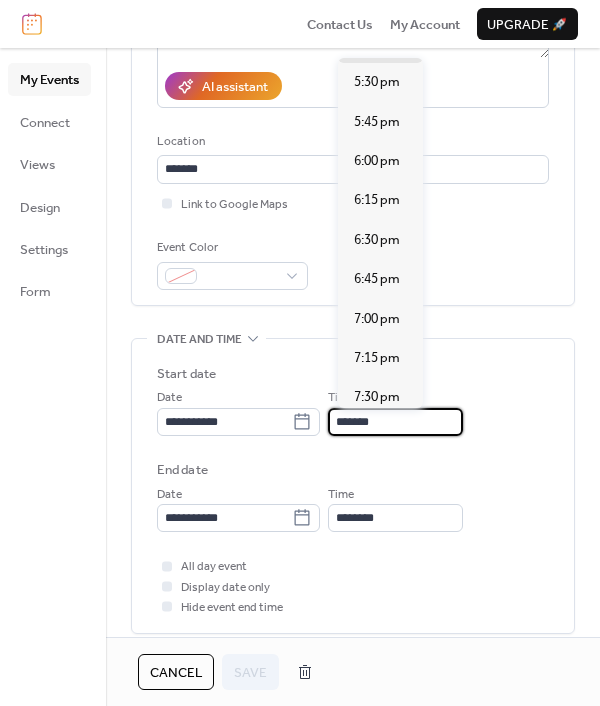 click on "*******" at bounding box center (395, 422) 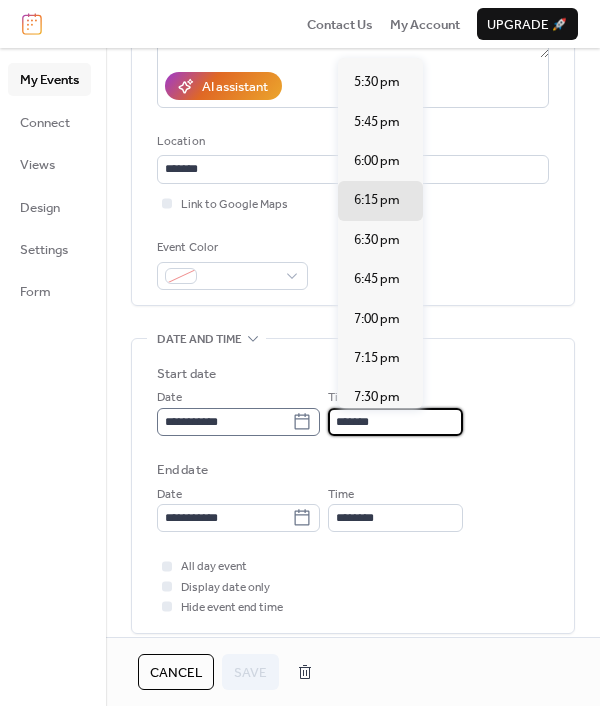 type on "*******" 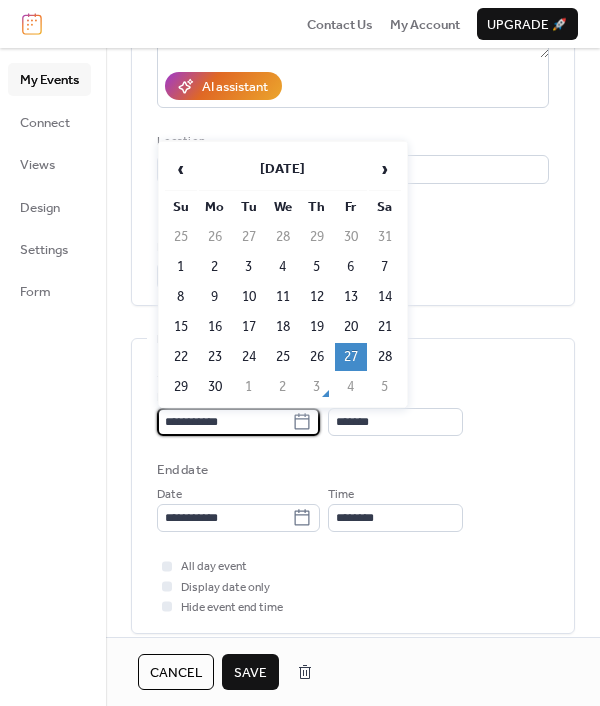 type on "********" 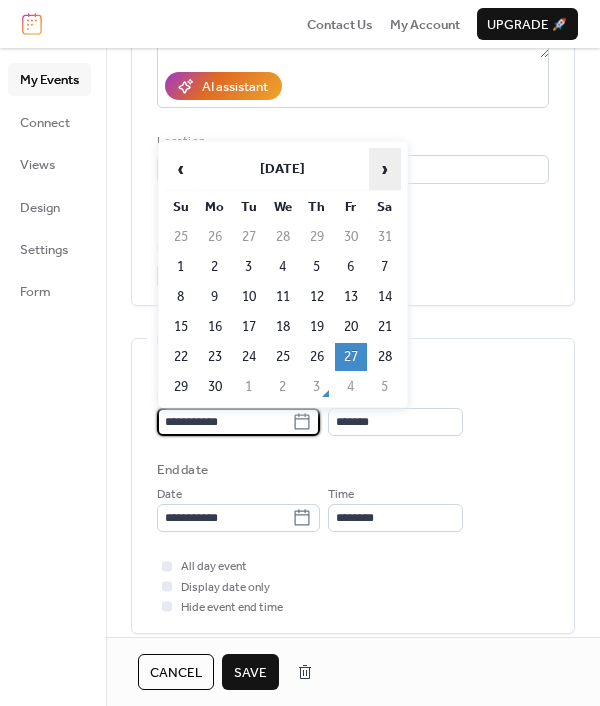 click on "›" at bounding box center [385, 169] 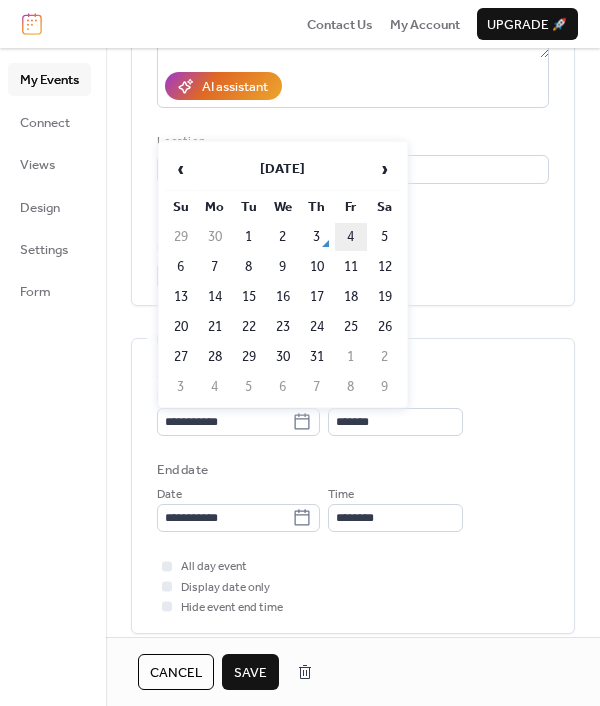 click on "4" at bounding box center [351, 237] 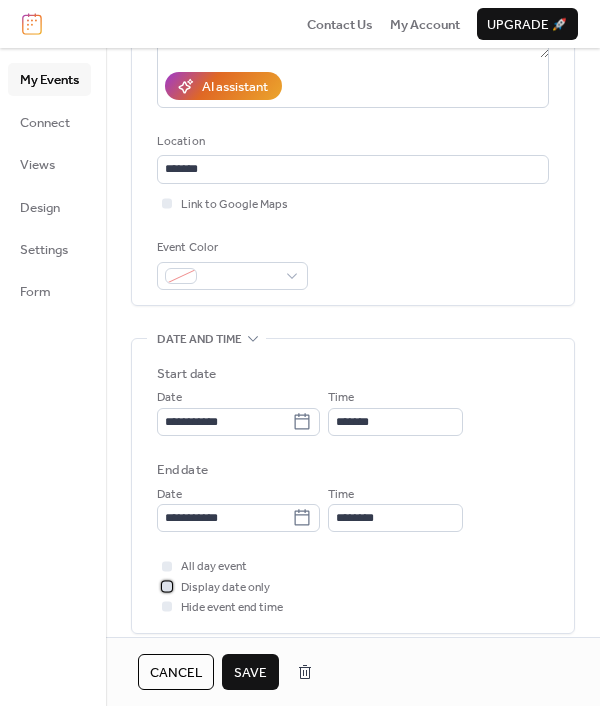 click at bounding box center (167, 586) 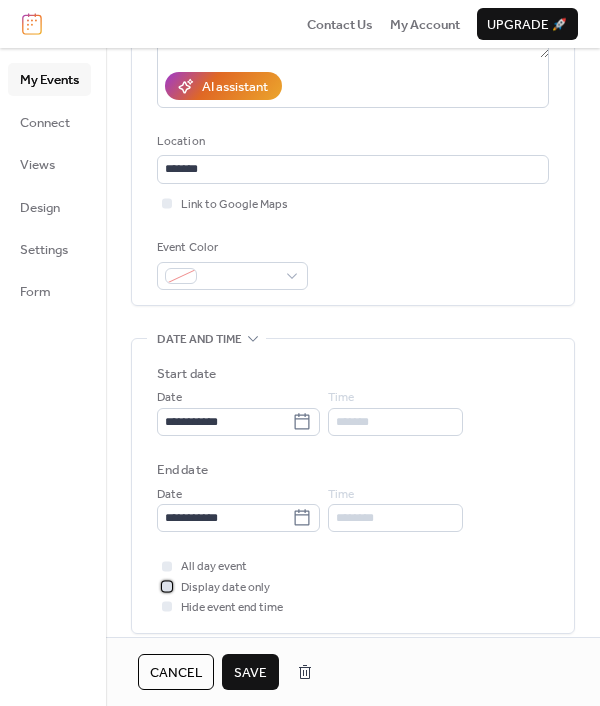click at bounding box center (167, 586) 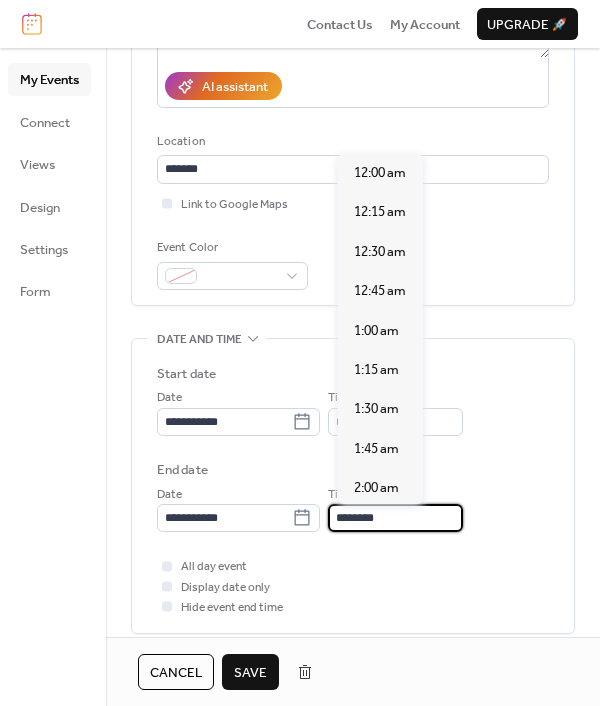 click on "********" at bounding box center (395, 518) 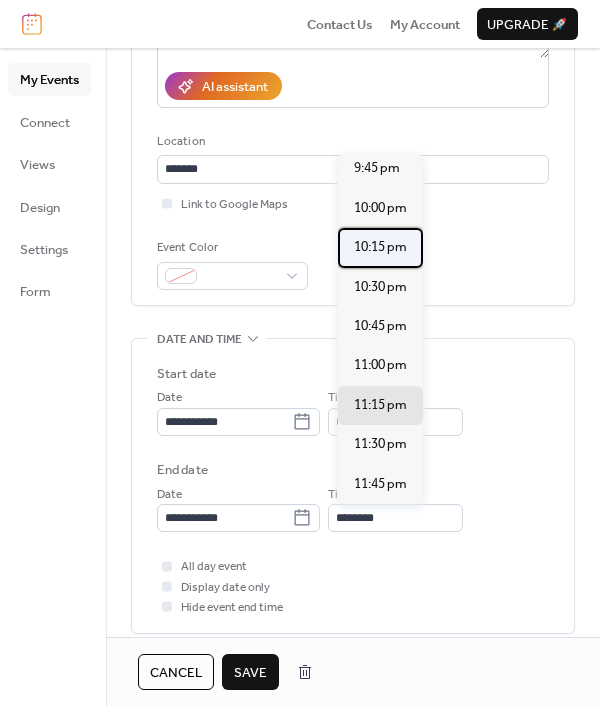 click on "10:15 pm" at bounding box center (380, 247) 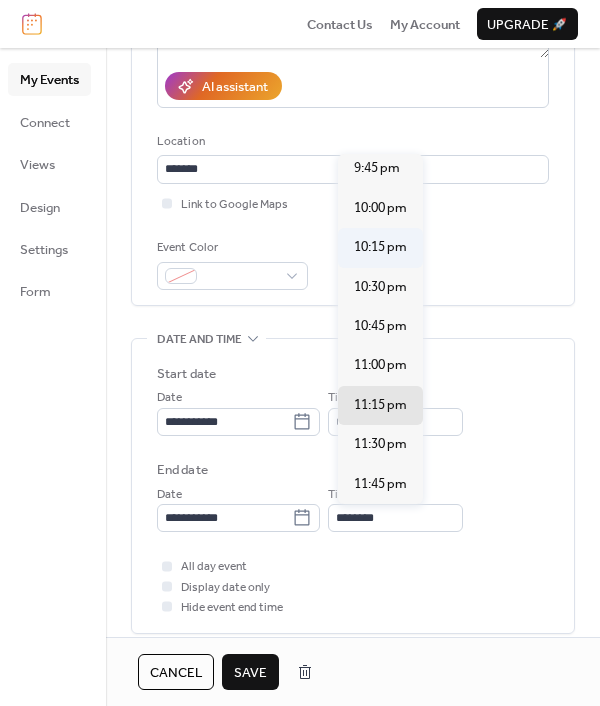 type on "********" 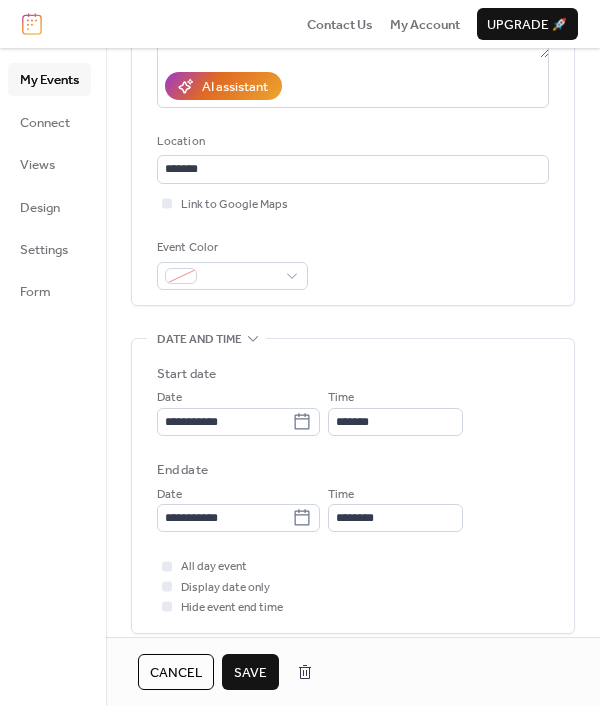 click on "Save" at bounding box center [250, 673] 